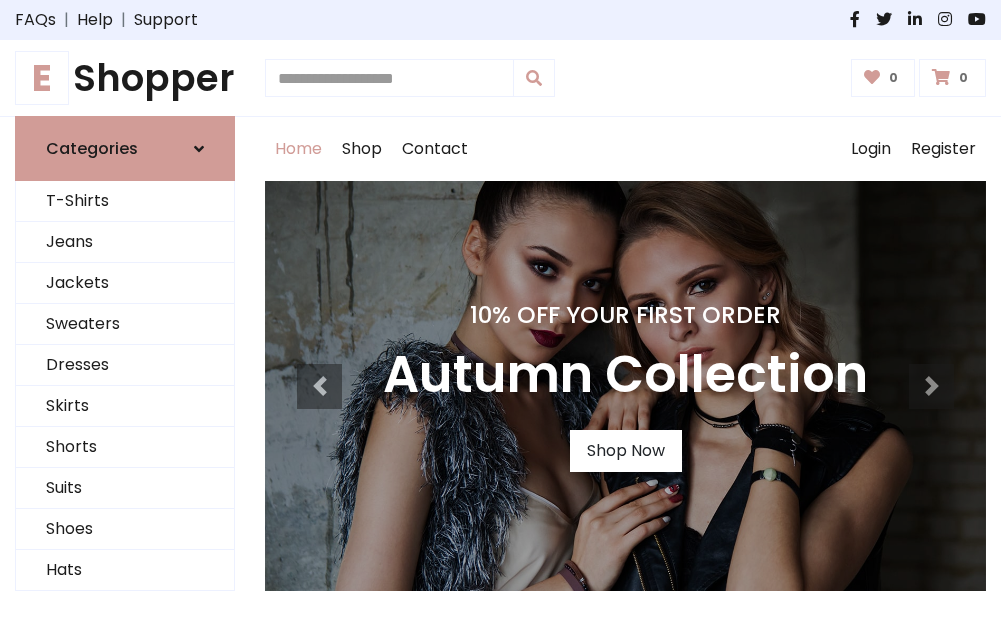 scroll, scrollTop: 0, scrollLeft: 0, axis: both 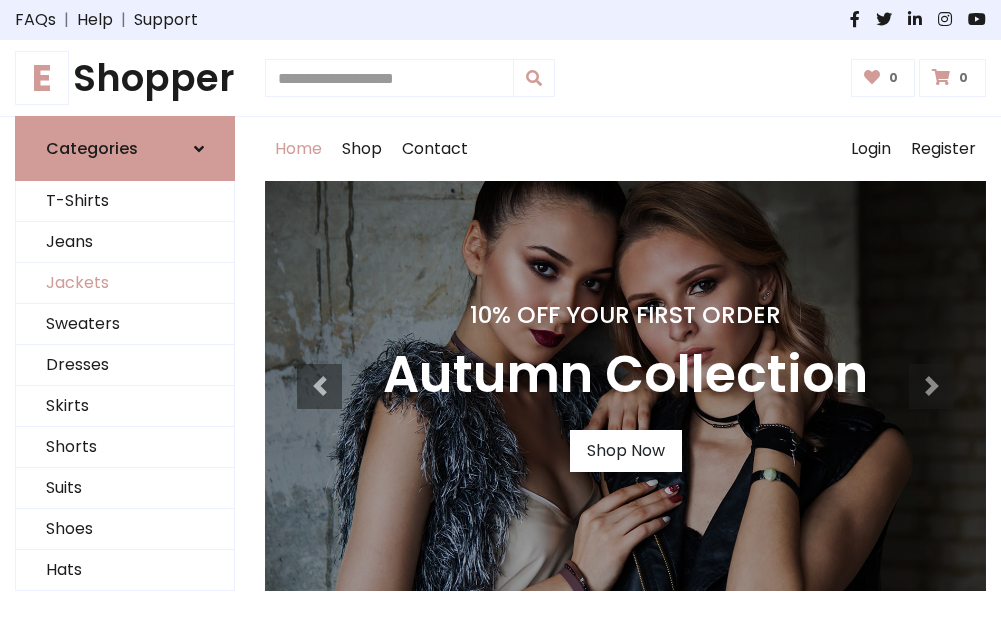 click on "Jackets" at bounding box center [125, 283] 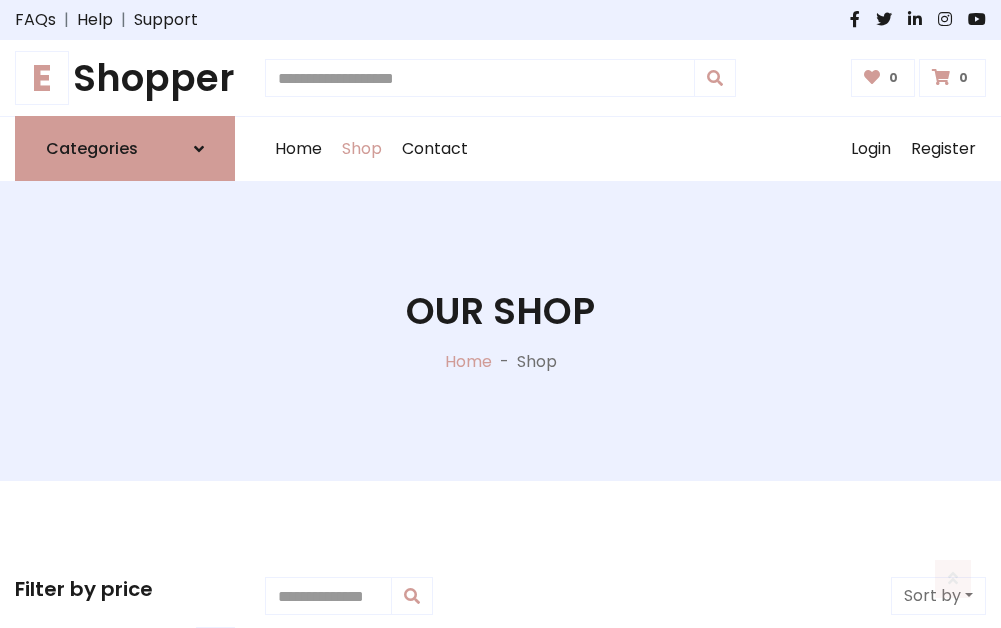 scroll, scrollTop: 904, scrollLeft: 0, axis: vertical 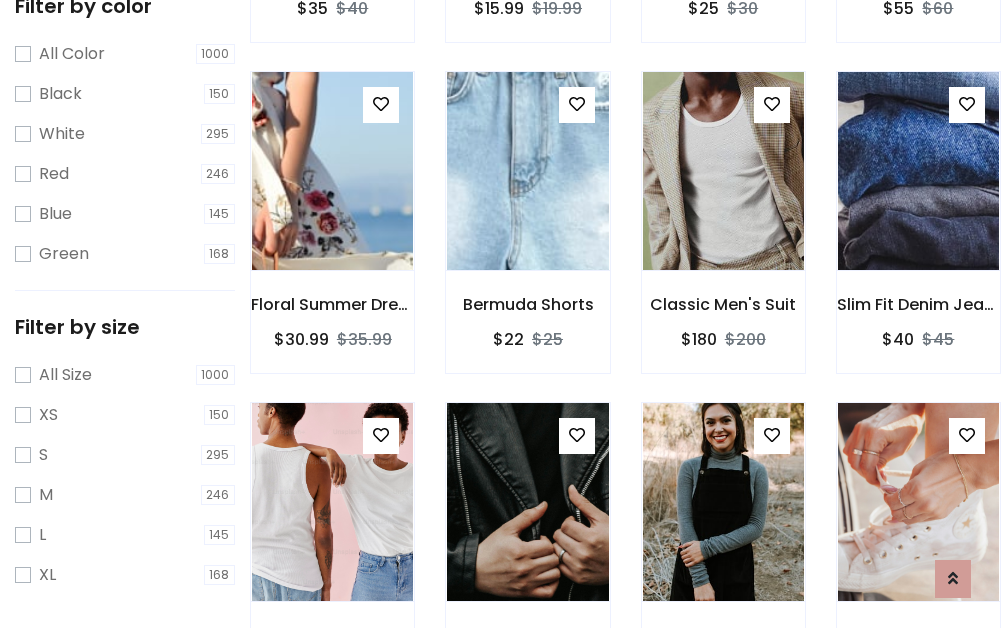 click at bounding box center (332, -161) 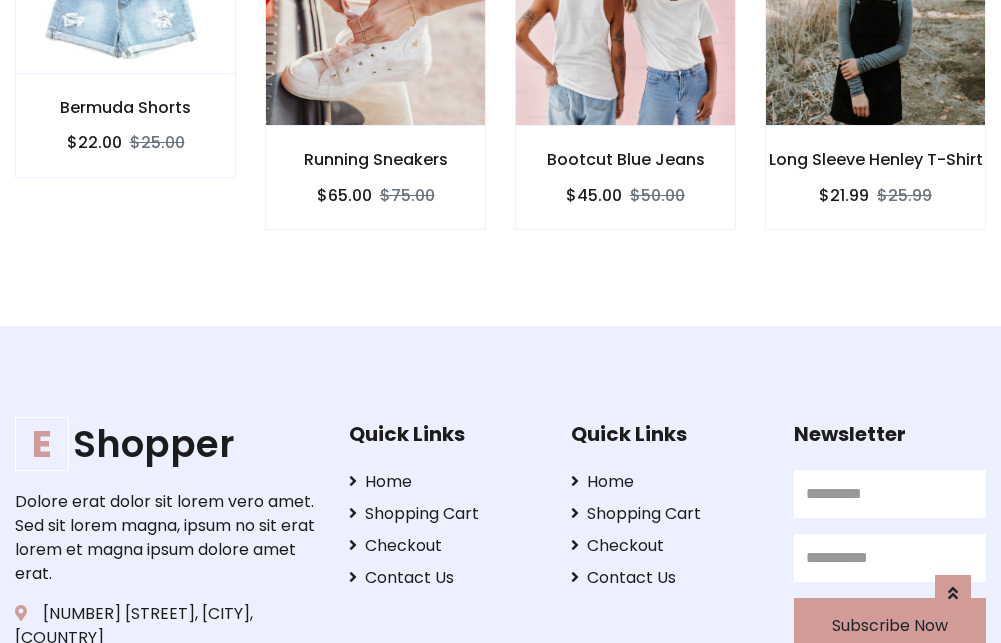 scroll, scrollTop: 0, scrollLeft: 0, axis: both 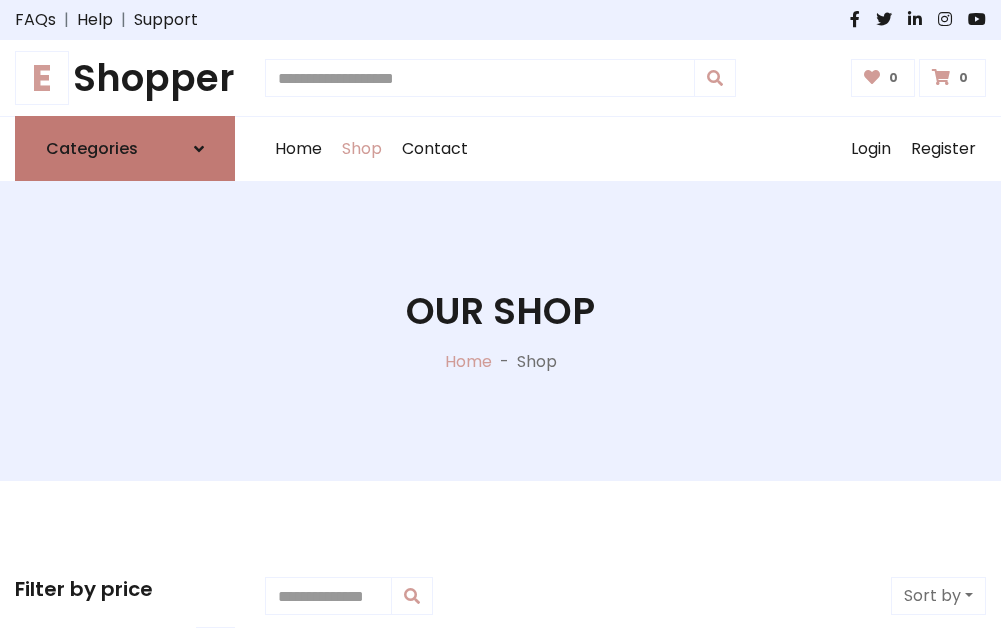 click on "Categories" at bounding box center (92, 148) 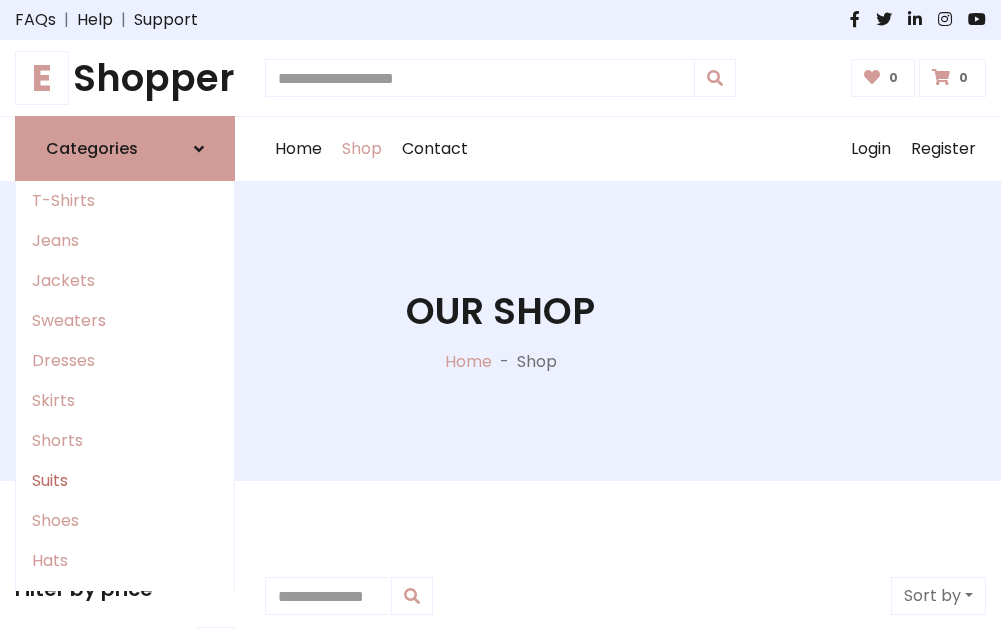 click on "Suits" at bounding box center [125, 481] 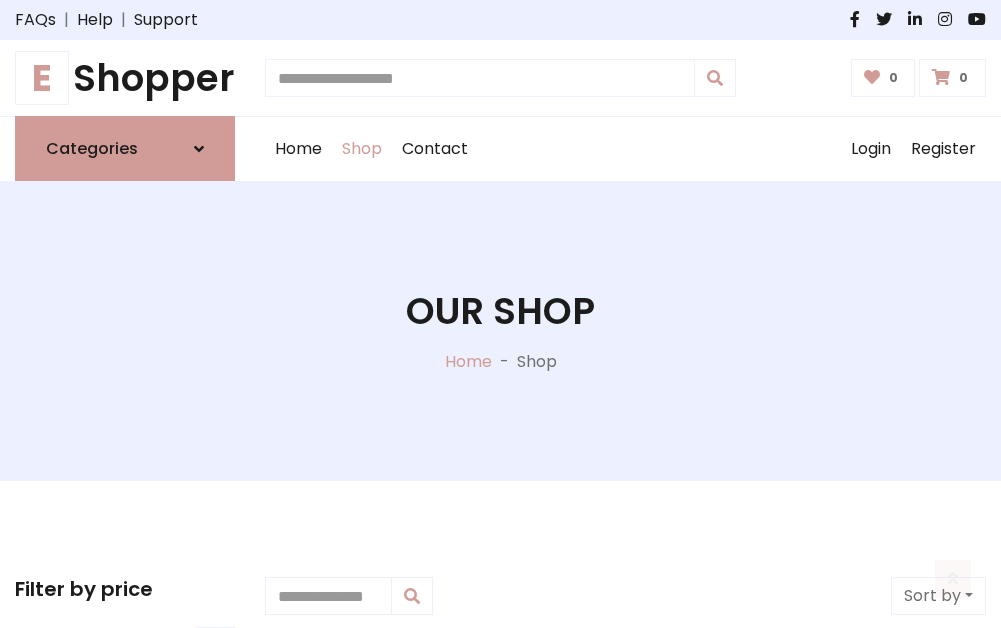 scroll, scrollTop: 1445, scrollLeft: 0, axis: vertical 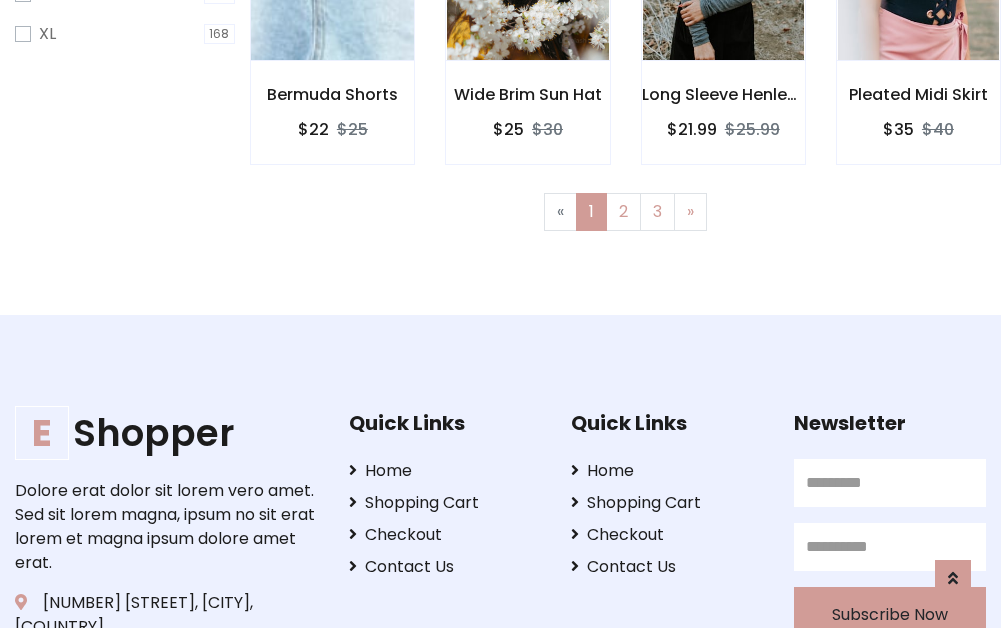 click at bounding box center (332, -39) 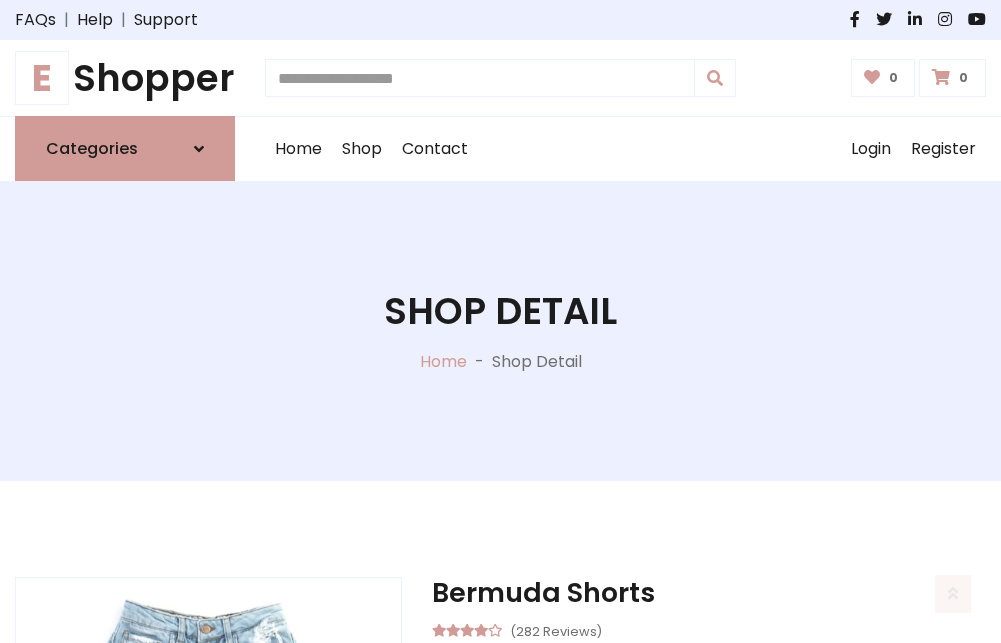 scroll, scrollTop: 1869, scrollLeft: 0, axis: vertical 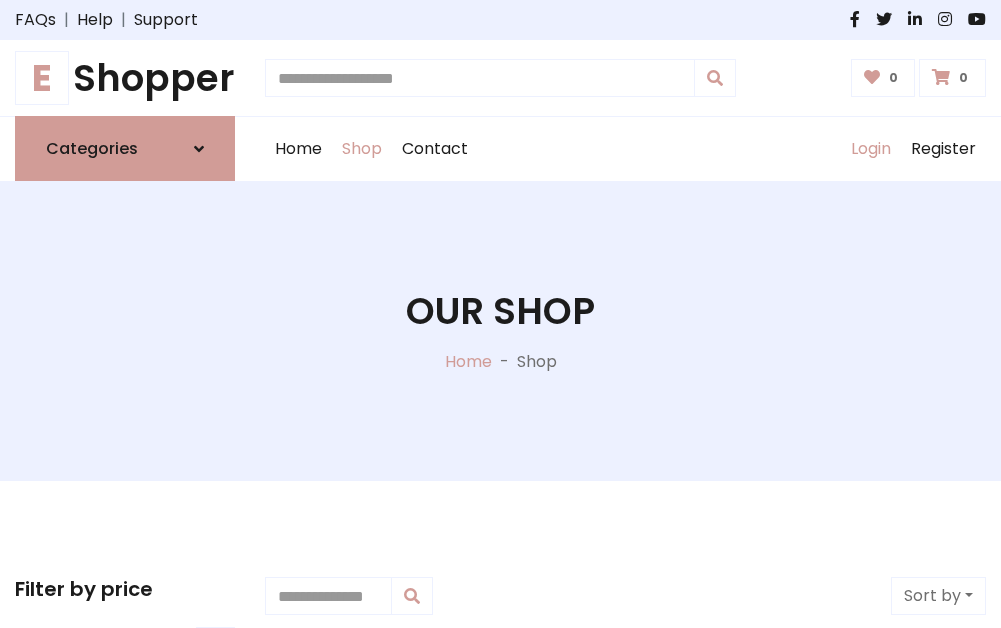 click on "Login" at bounding box center [871, 149] 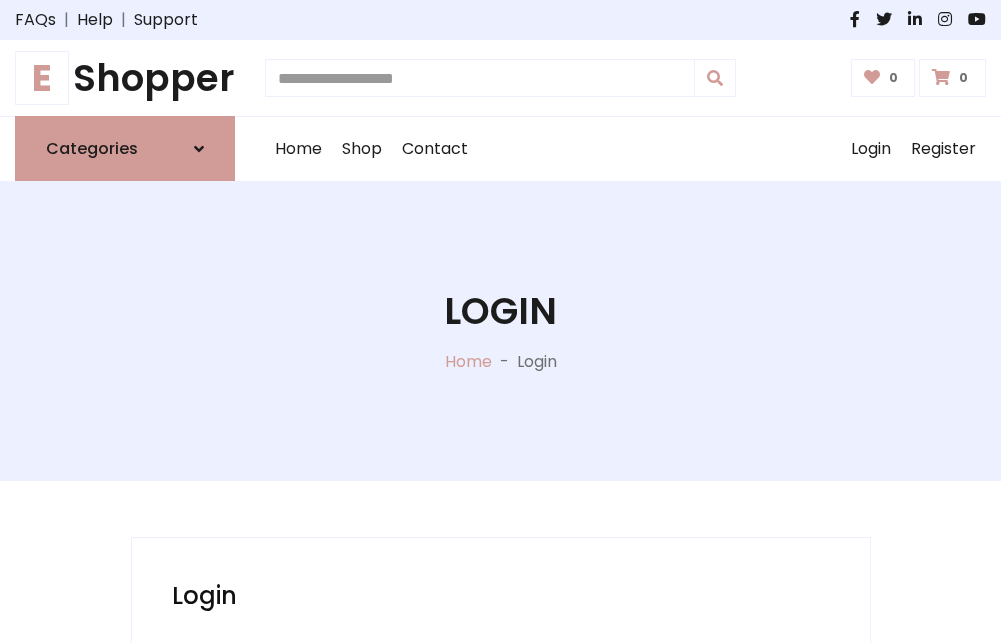 scroll, scrollTop: 0, scrollLeft: 0, axis: both 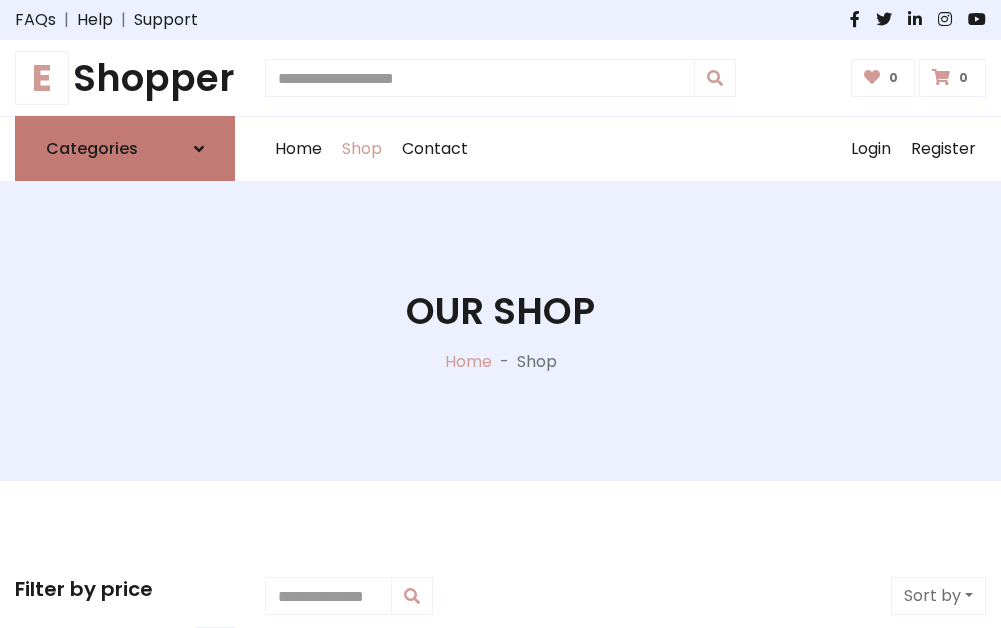 click at bounding box center [199, 149] 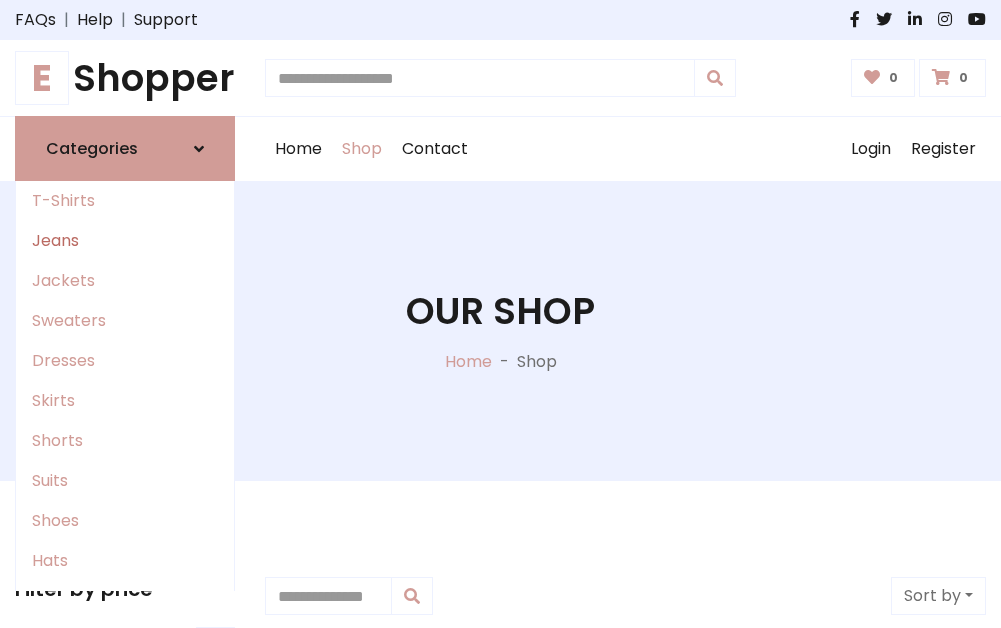 click on "Jeans" at bounding box center [125, 241] 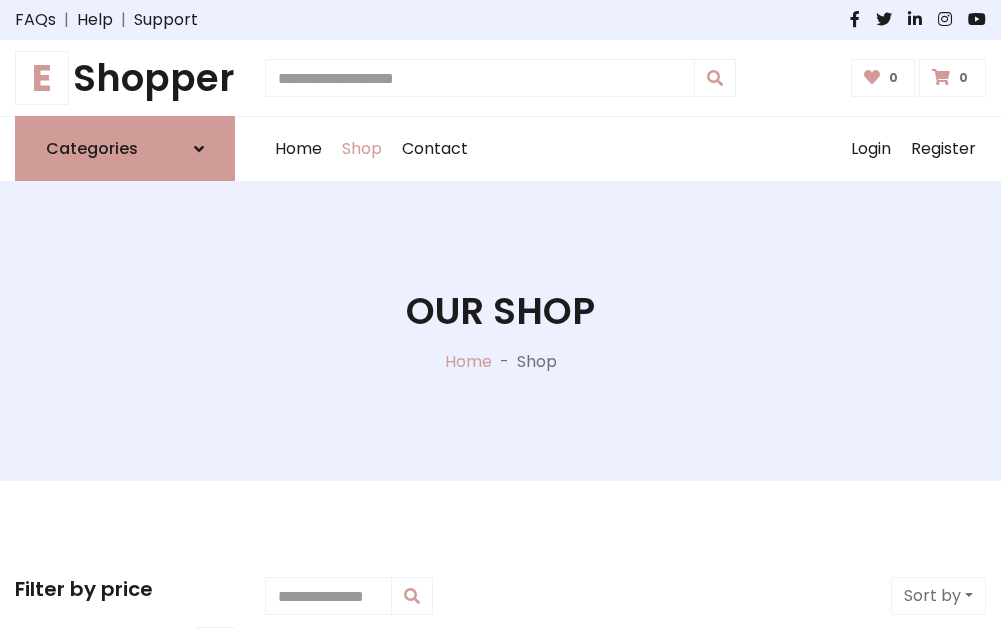 scroll, scrollTop: 0, scrollLeft: 0, axis: both 